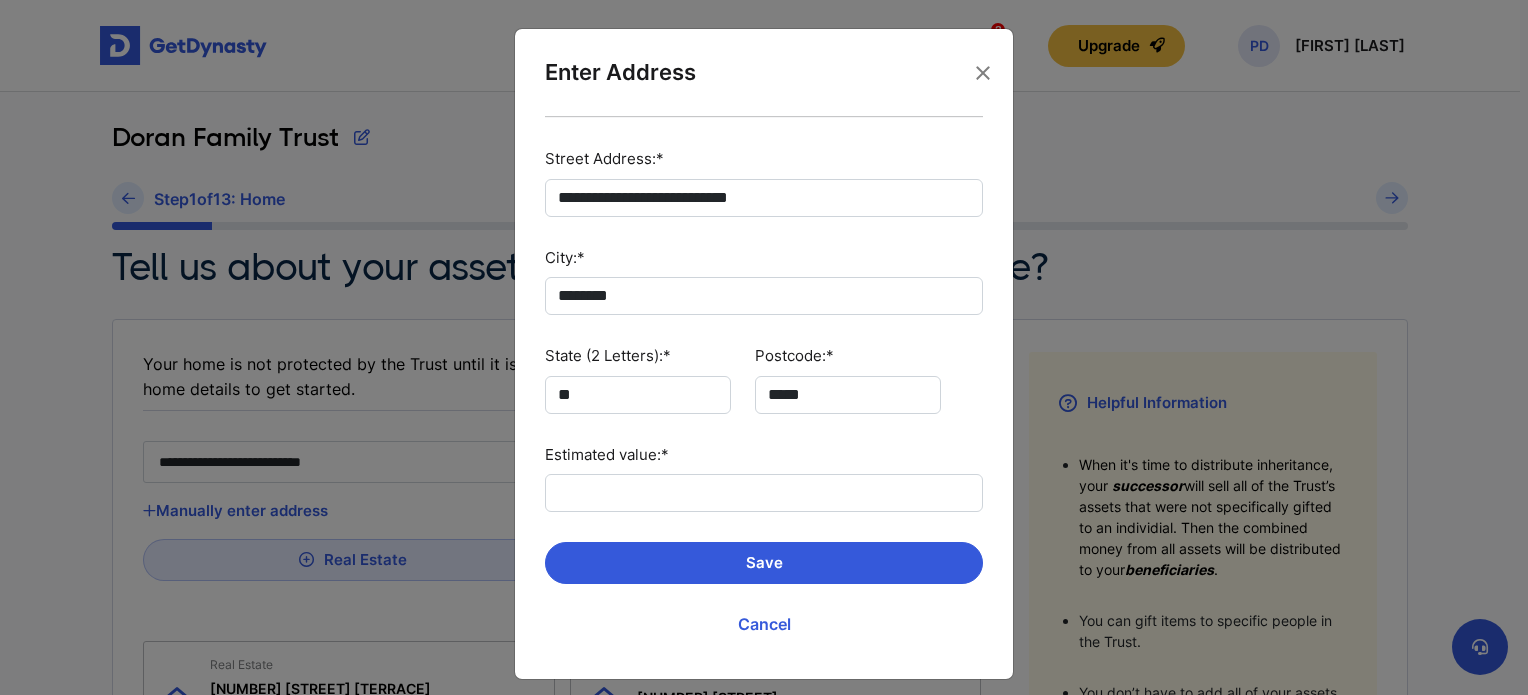scroll, scrollTop: 300, scrollLeft: 0, axis: vertical 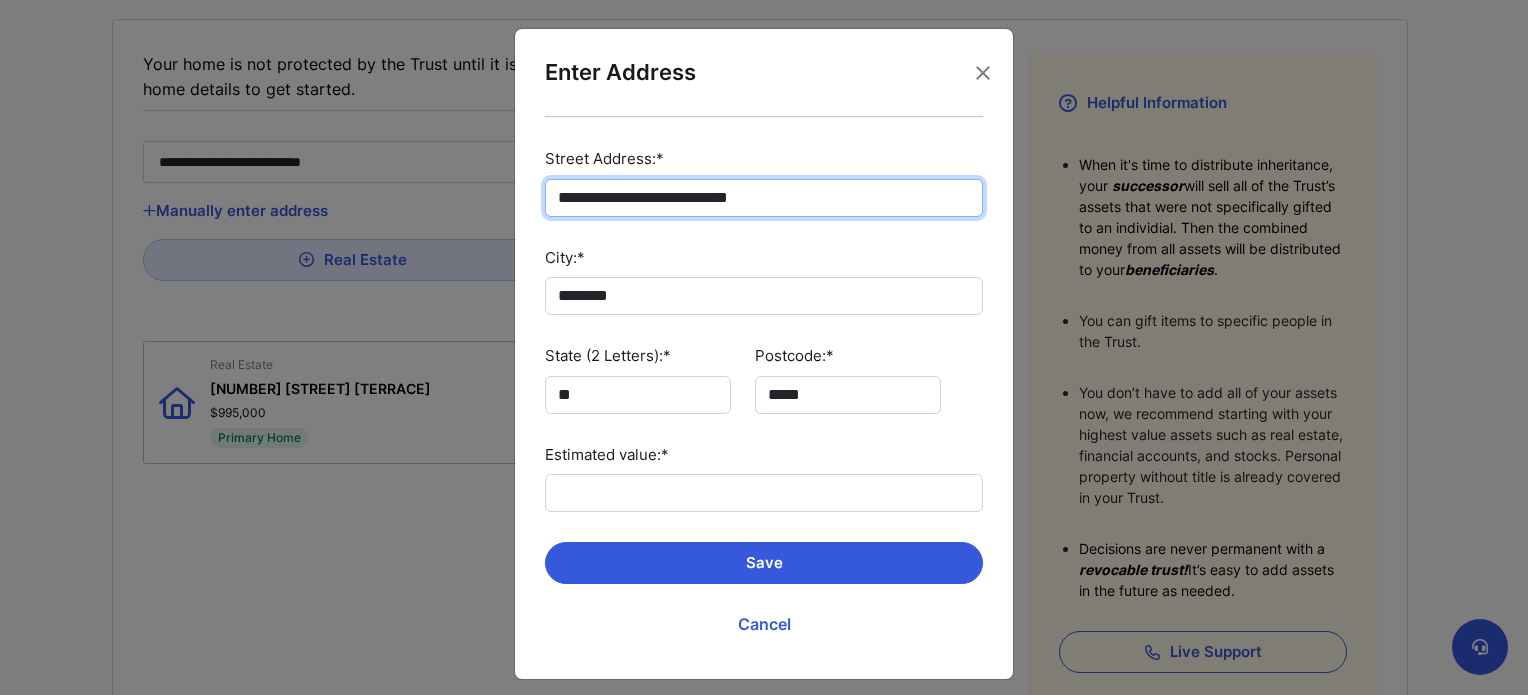 click on "**********" at bounding box center (764, 198) 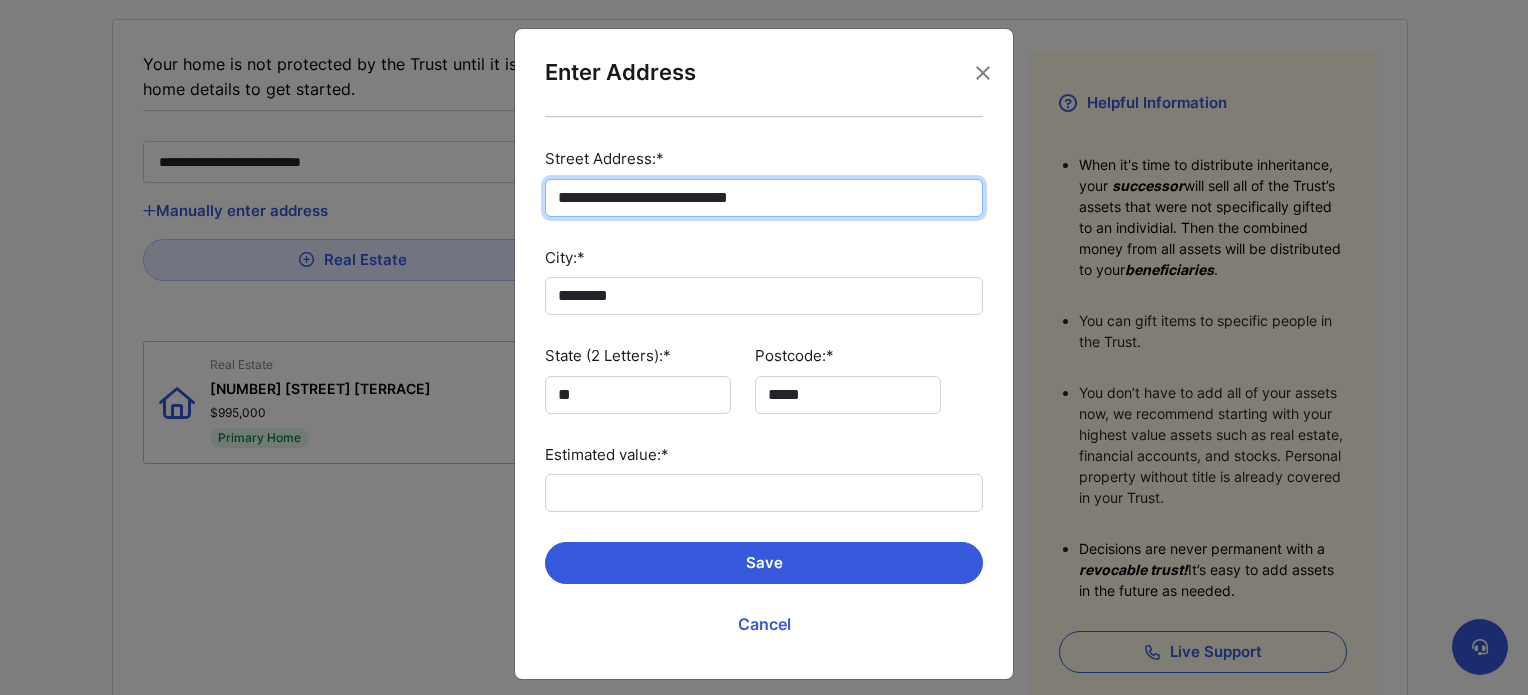 type on "**********" 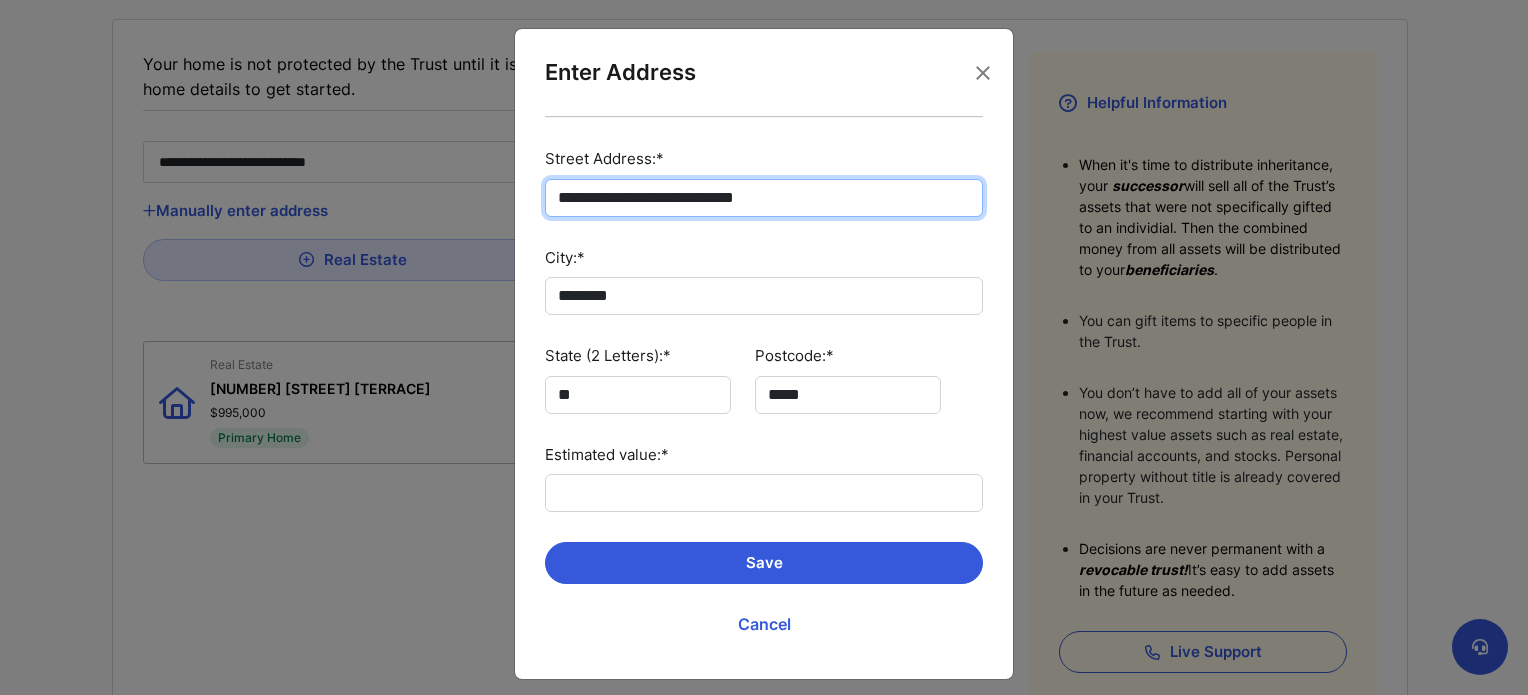 type on "**********" 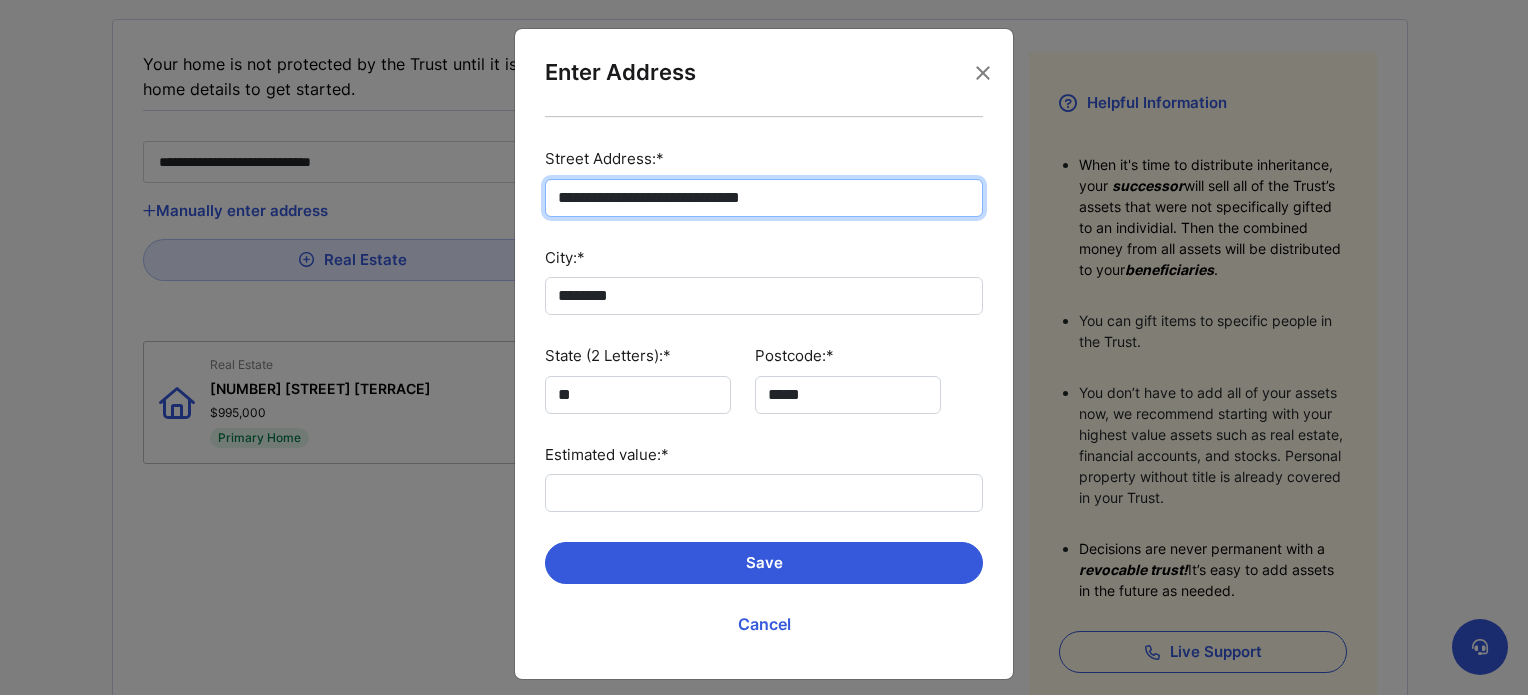 type on "**********" 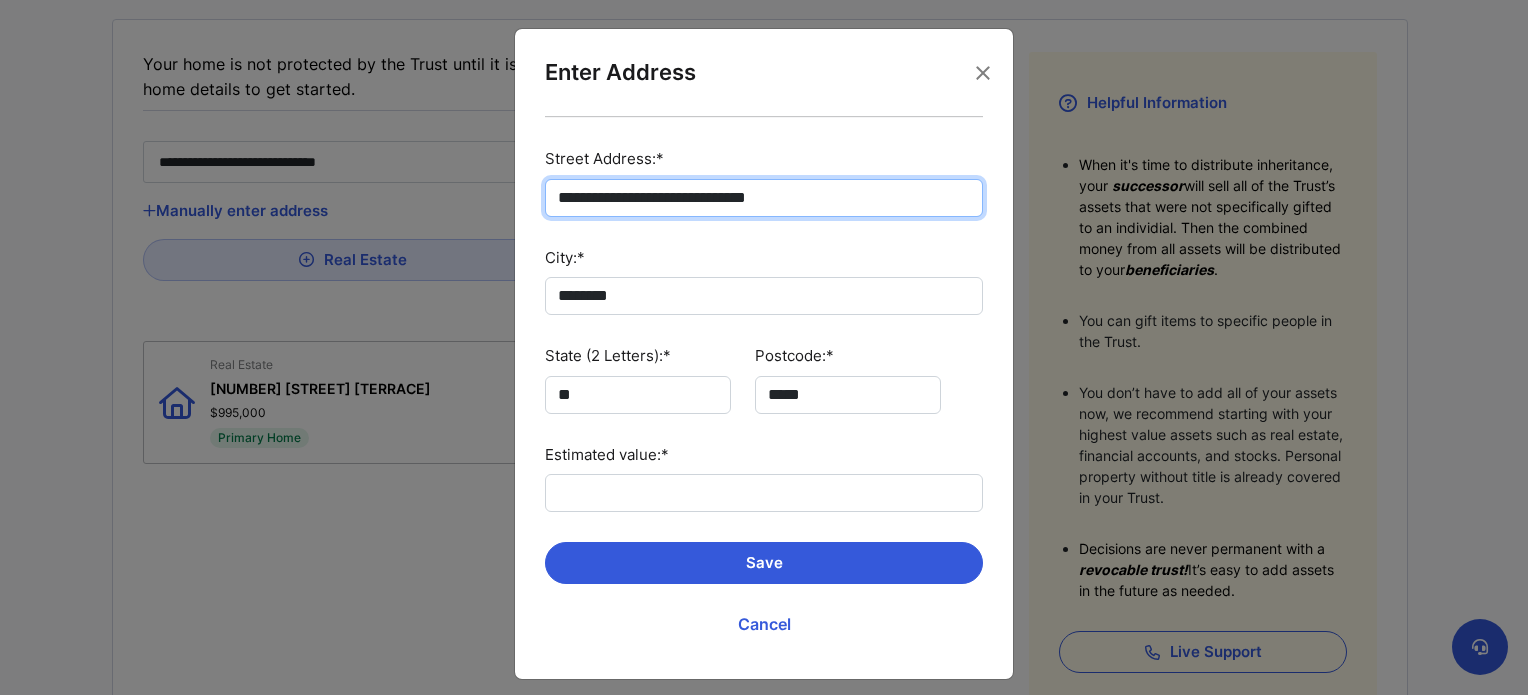 type on "**********" 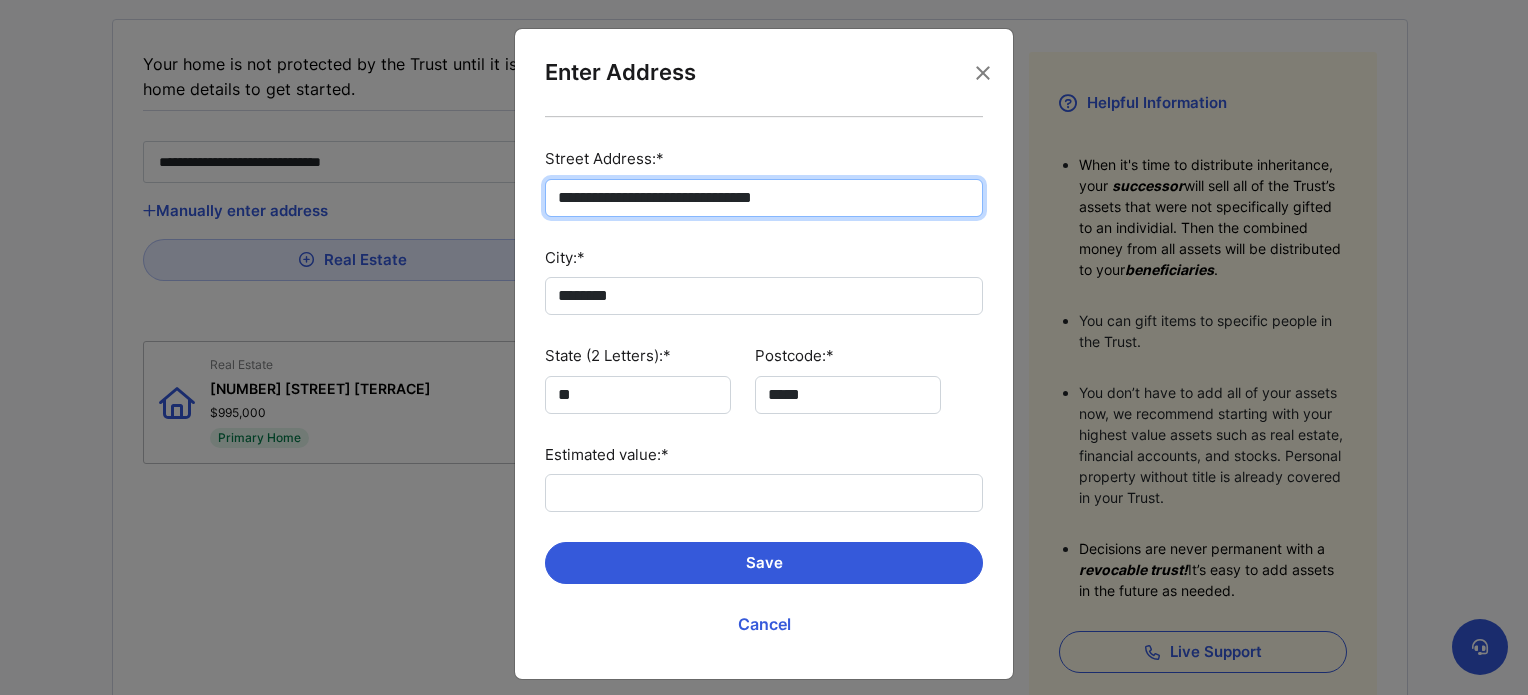type on "**********" 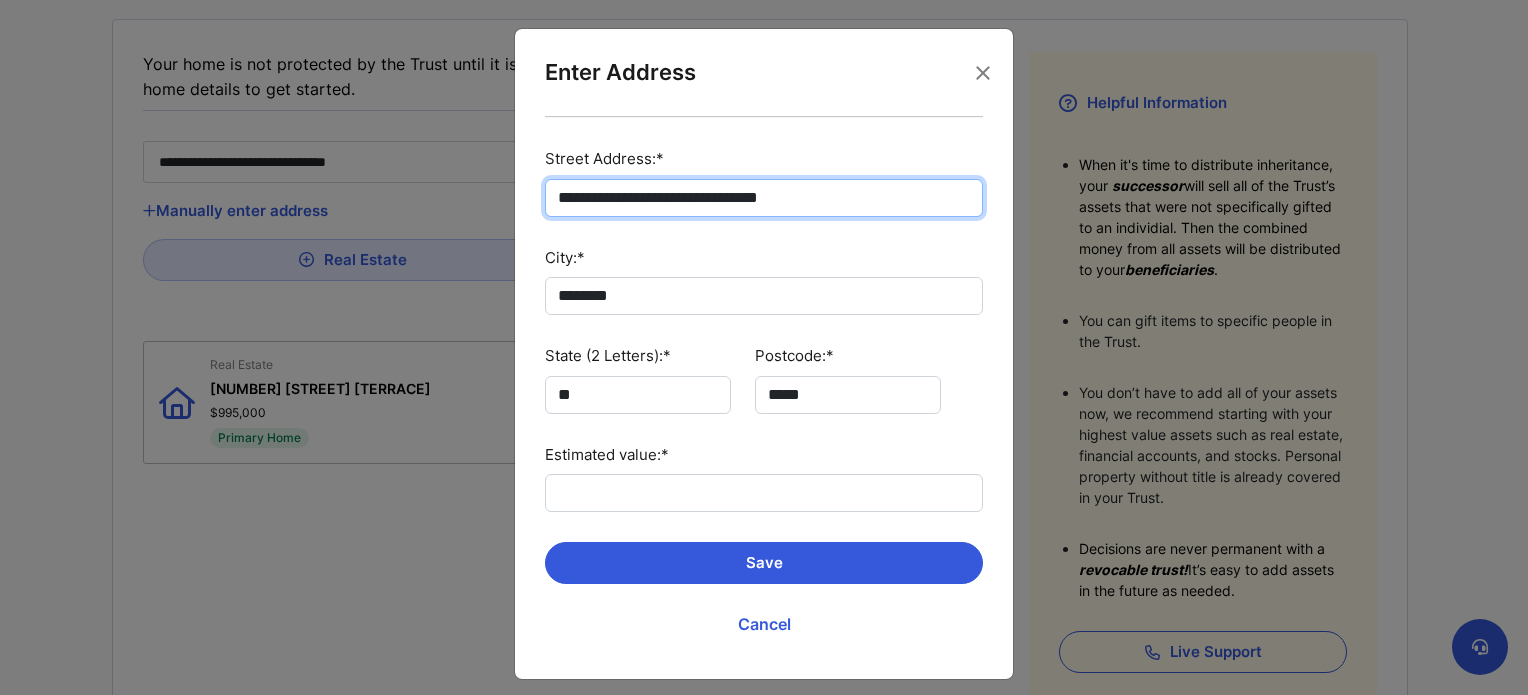 type on "**********" 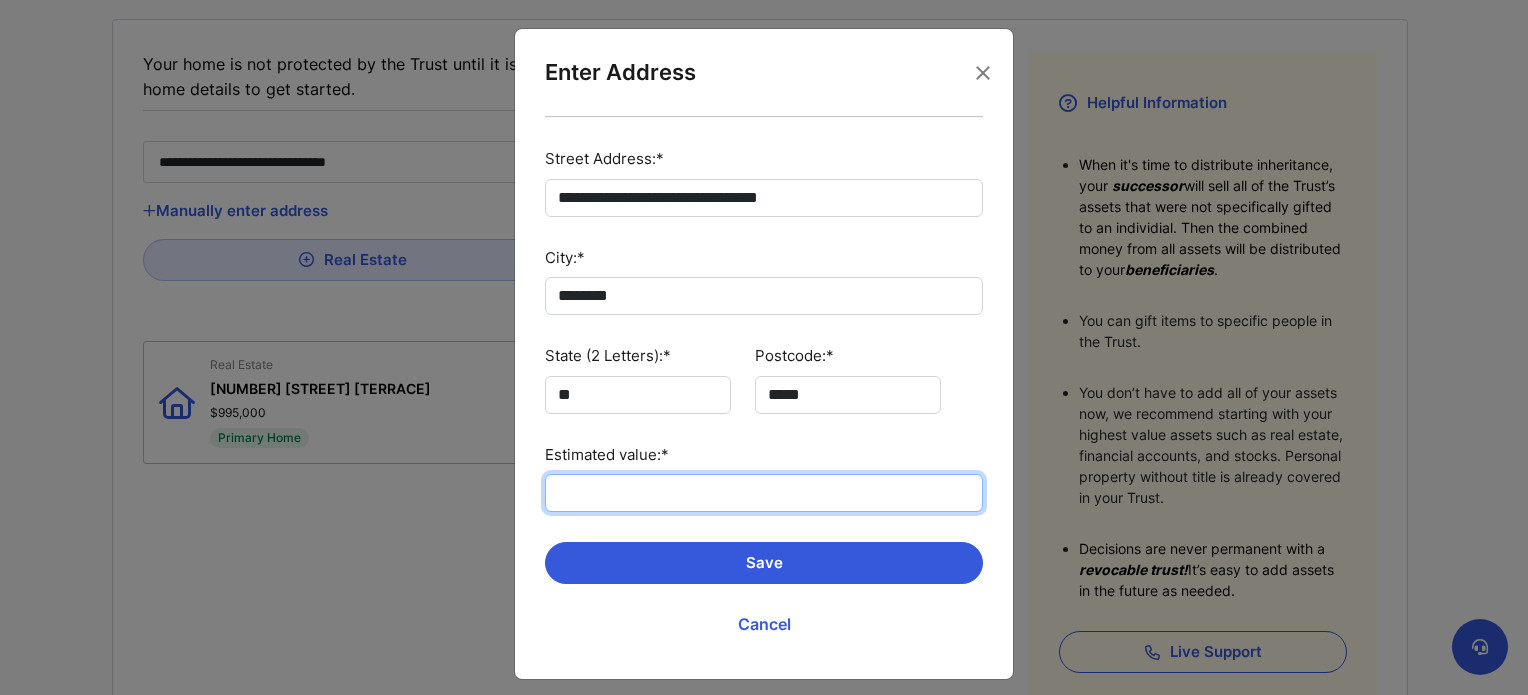 click on "Estimated value:*" at bounding box center (764, 493) 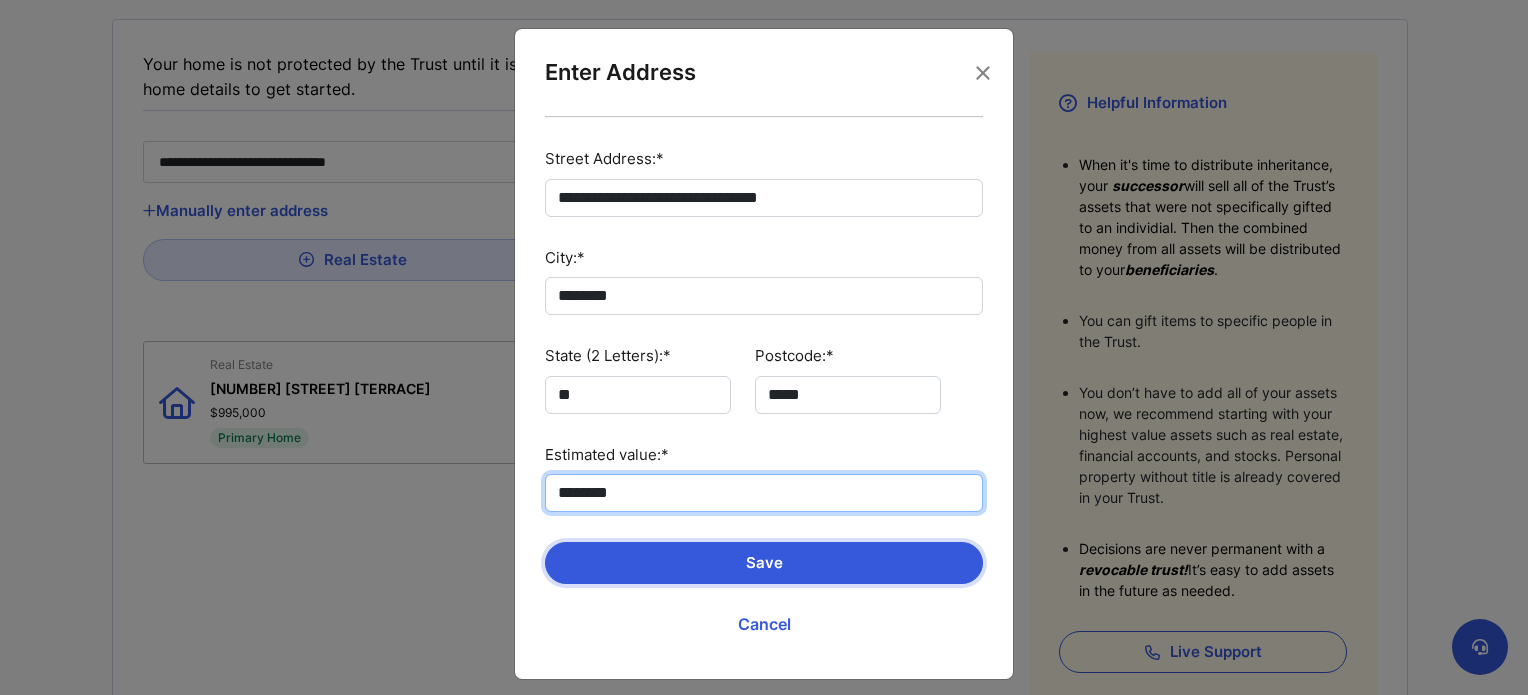 type on "********" 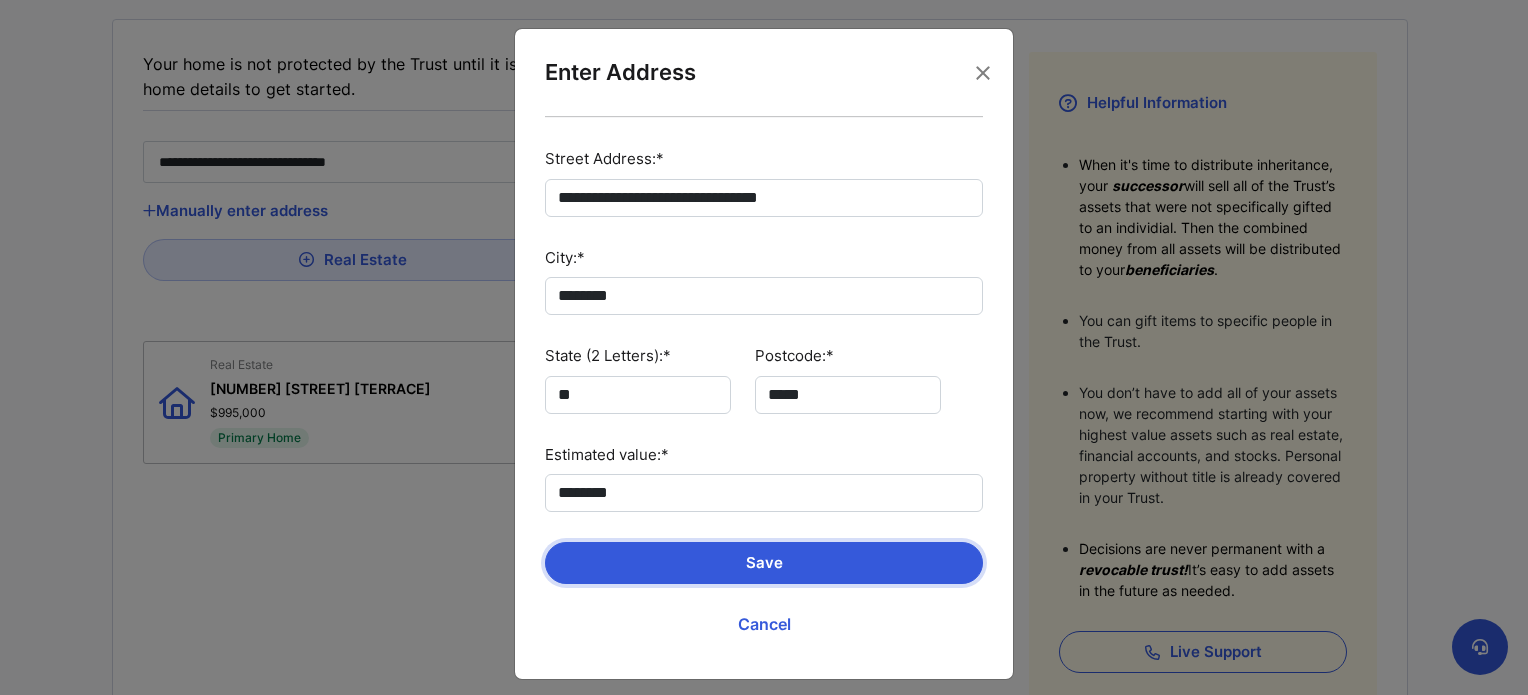 click on "Save" at bounding box center [764, 563] 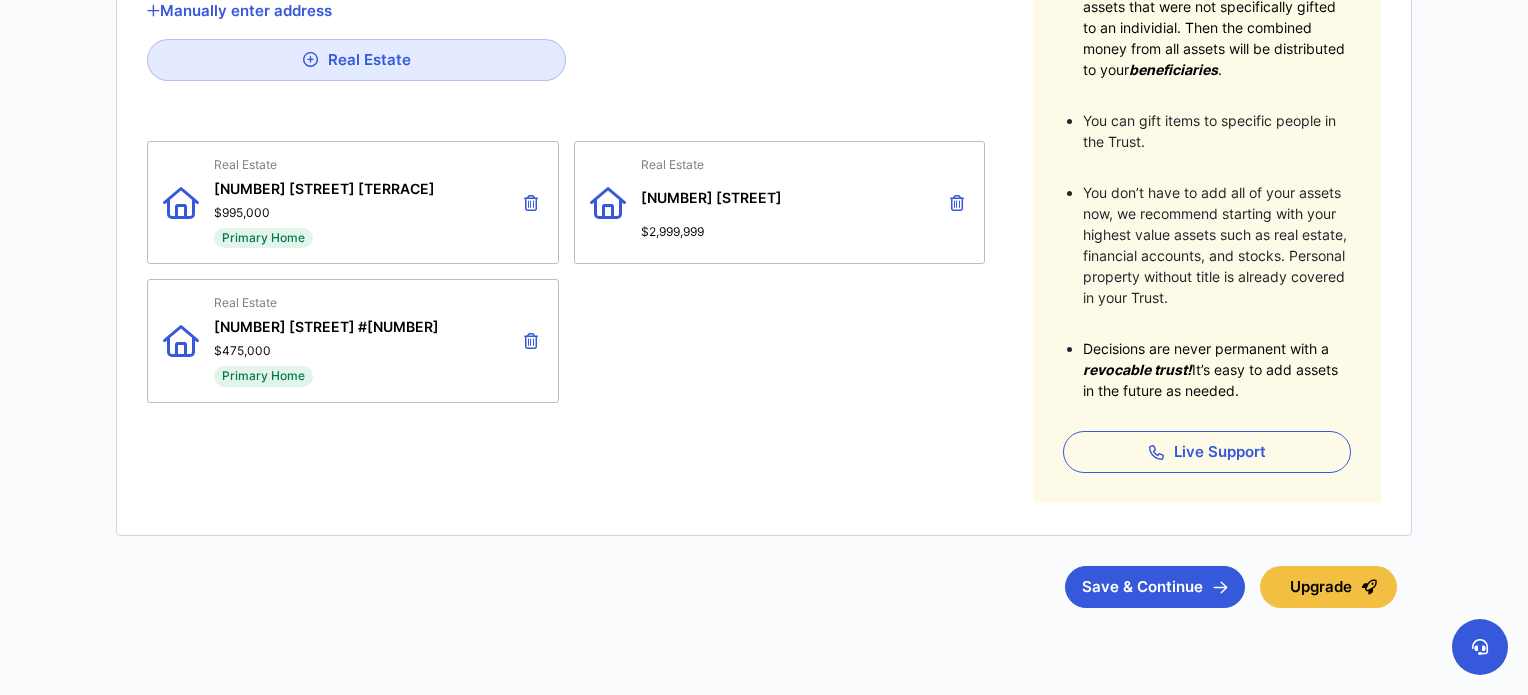 scroll, scrollTop: 565, scrollLeft: 0, axis: vertical 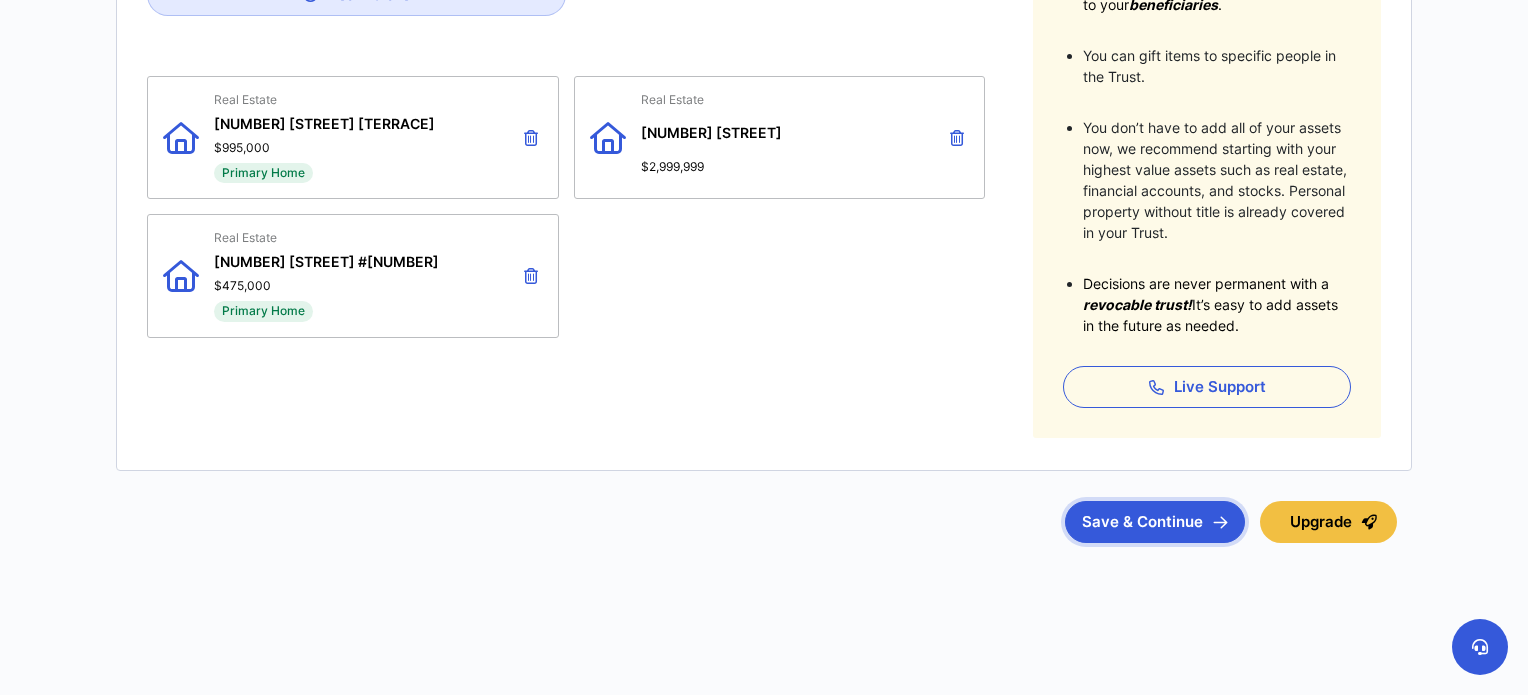 click on "Save & Continue" at bounding box center (1155, 522) 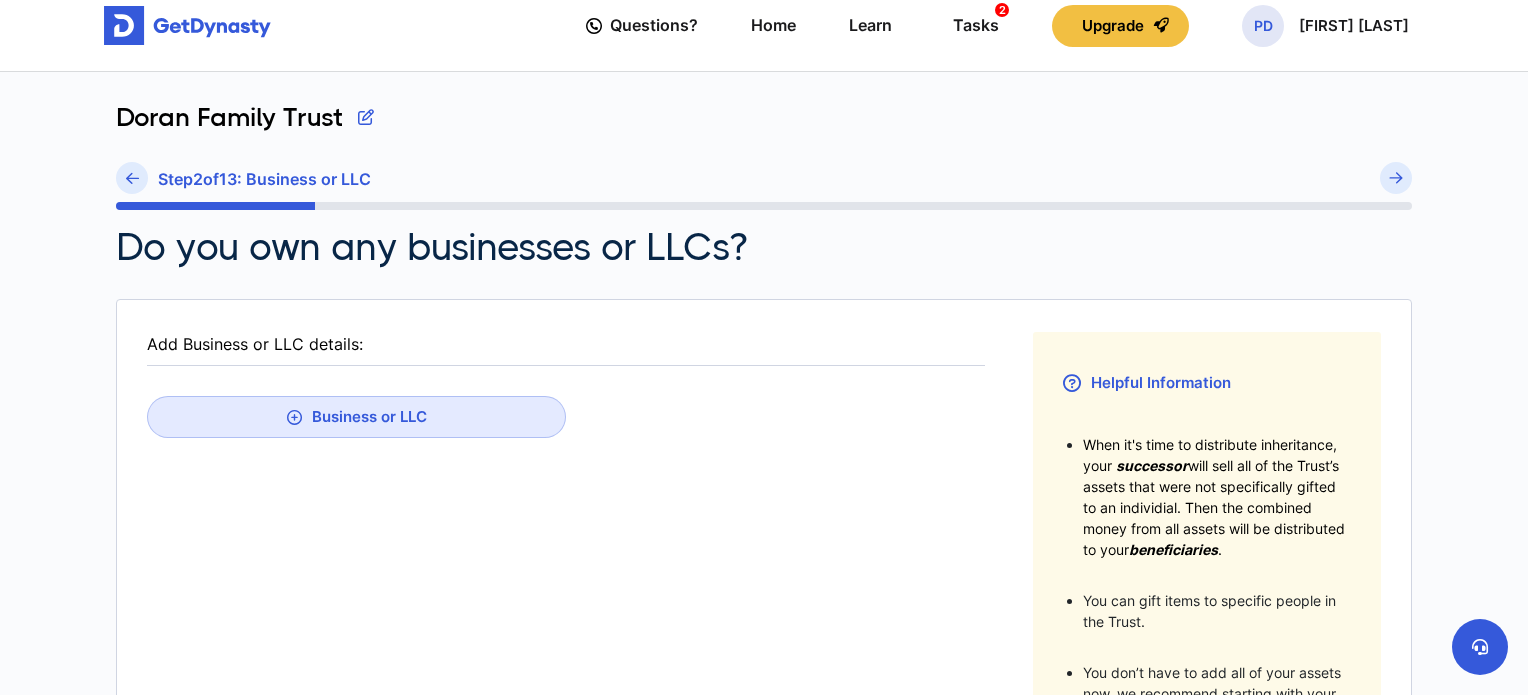 scroll, scrollTop: 0, scrollLeft: 0, axis: both 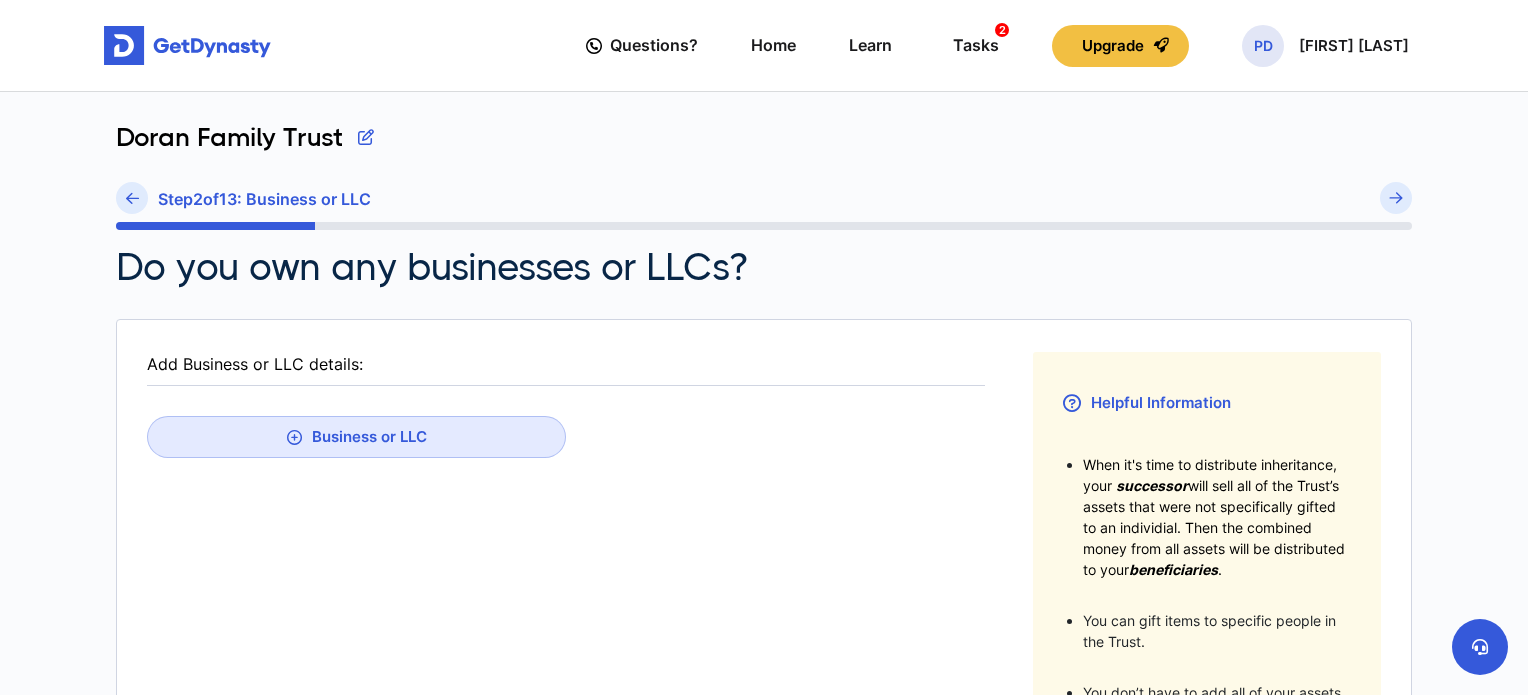 click on "Add Business or LLC details:" at bounding box center [566, 364] 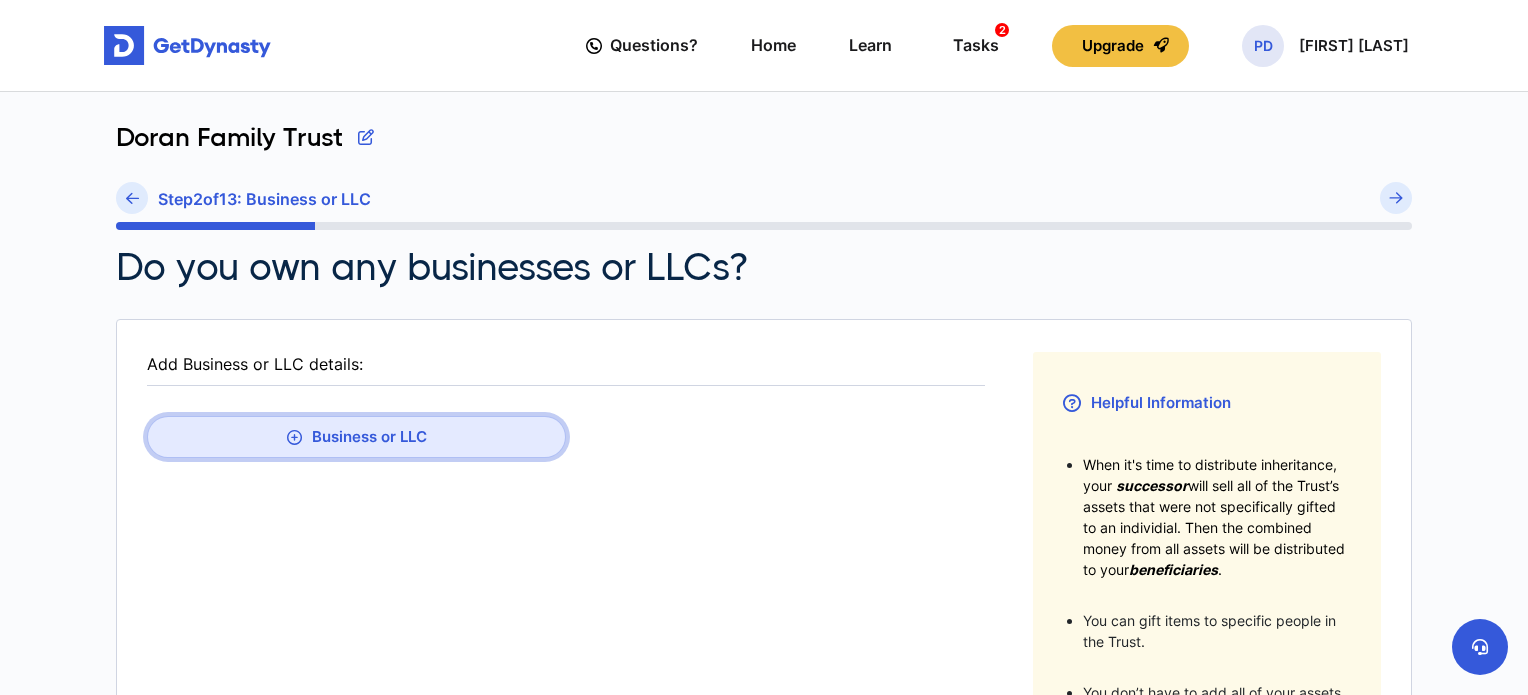 click at bounding box center [294, 437] 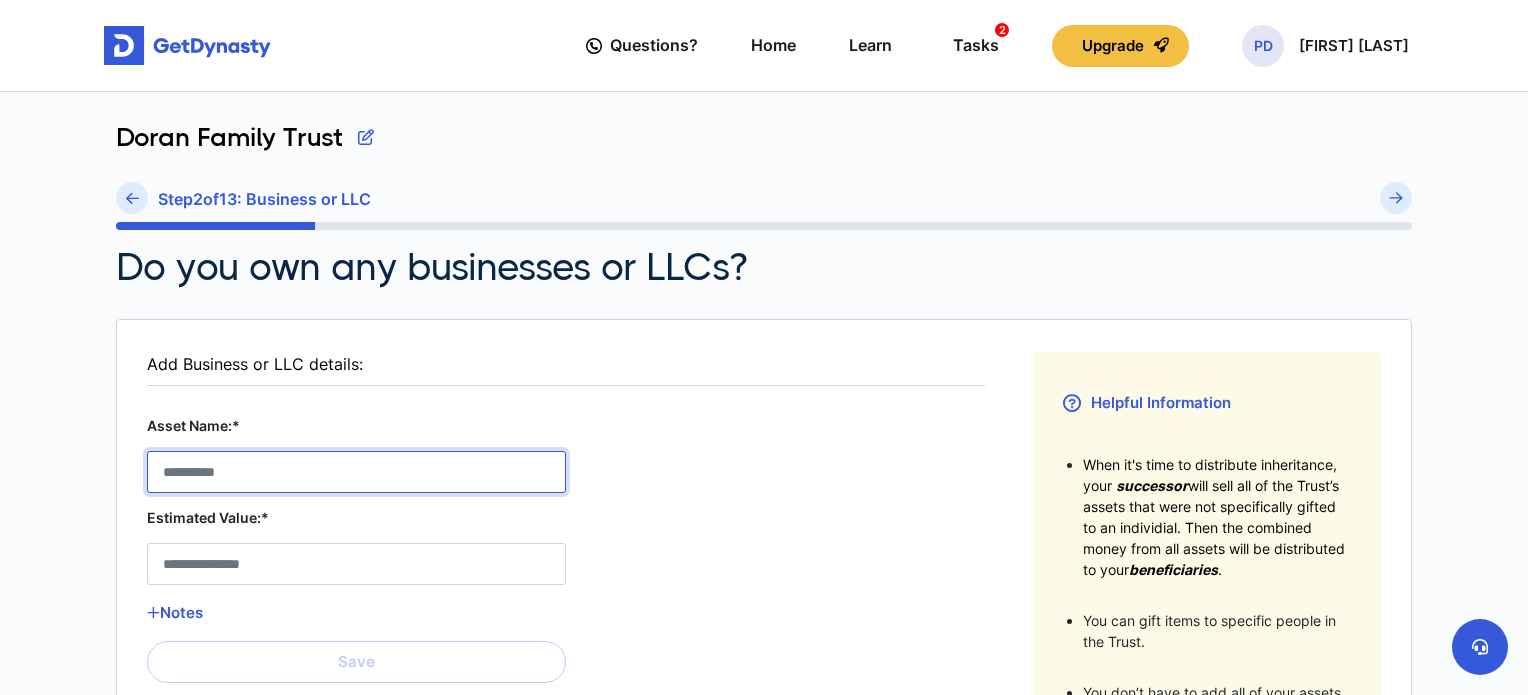 click on "Asset Name:*" at bounding box center [356, 472] 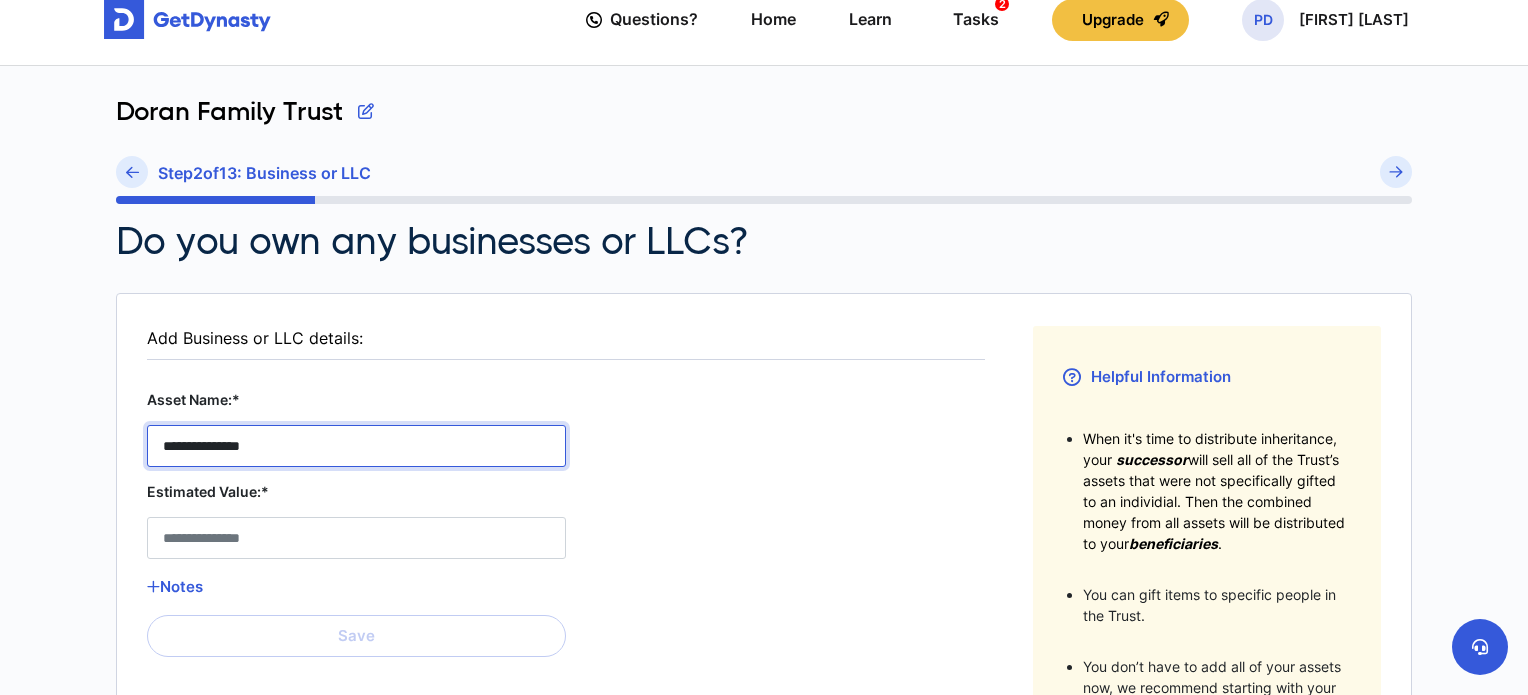 scroll, scrollTop: 100, scrollLeft: 0, axis: vertical 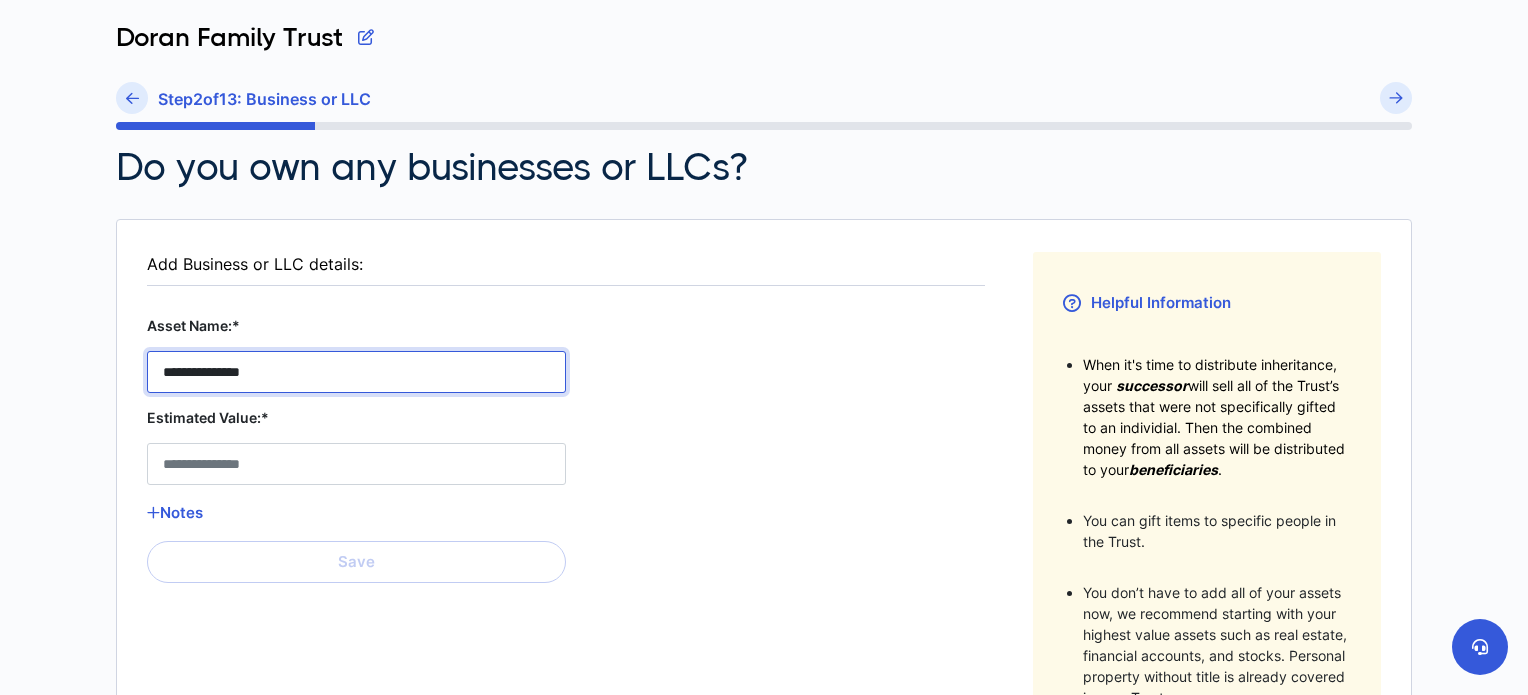 type on "**********" 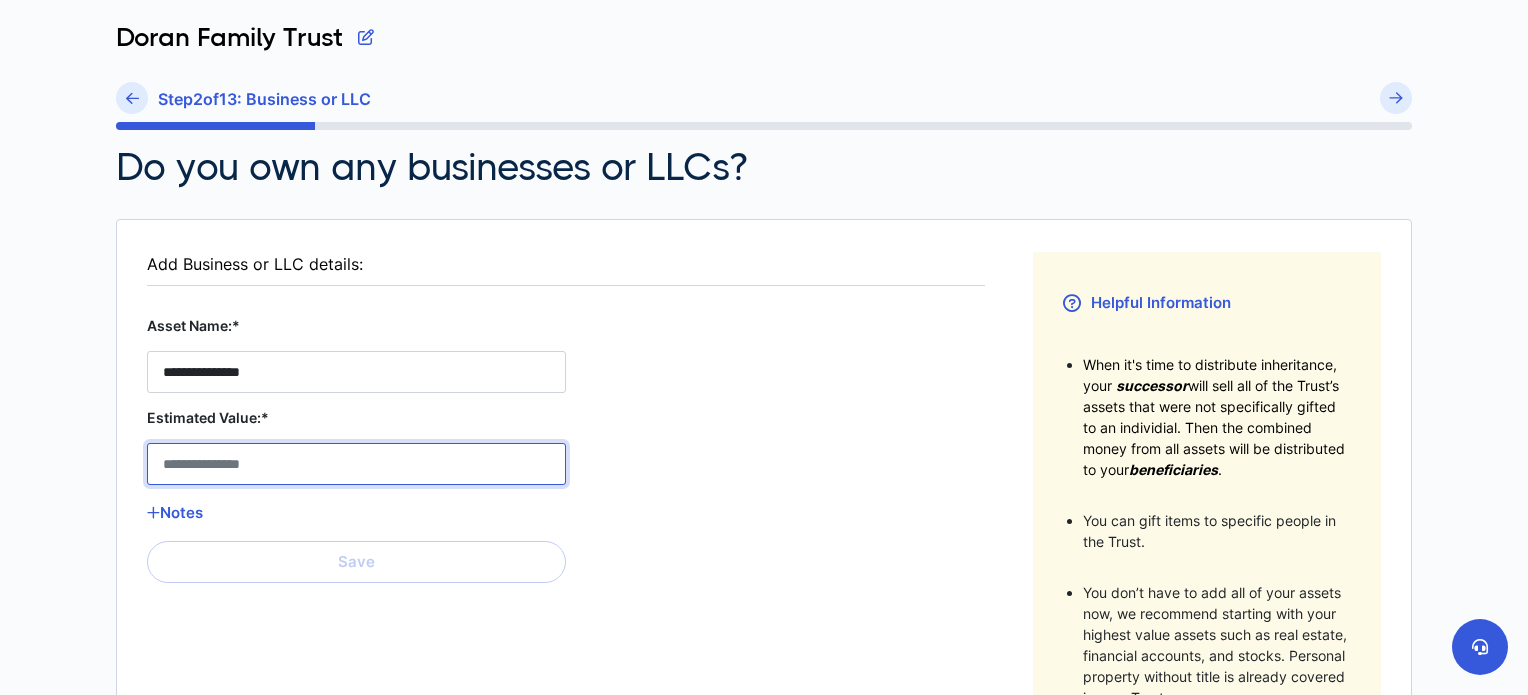 click on "Estimated Value:*" at bounding box center [356, 464] 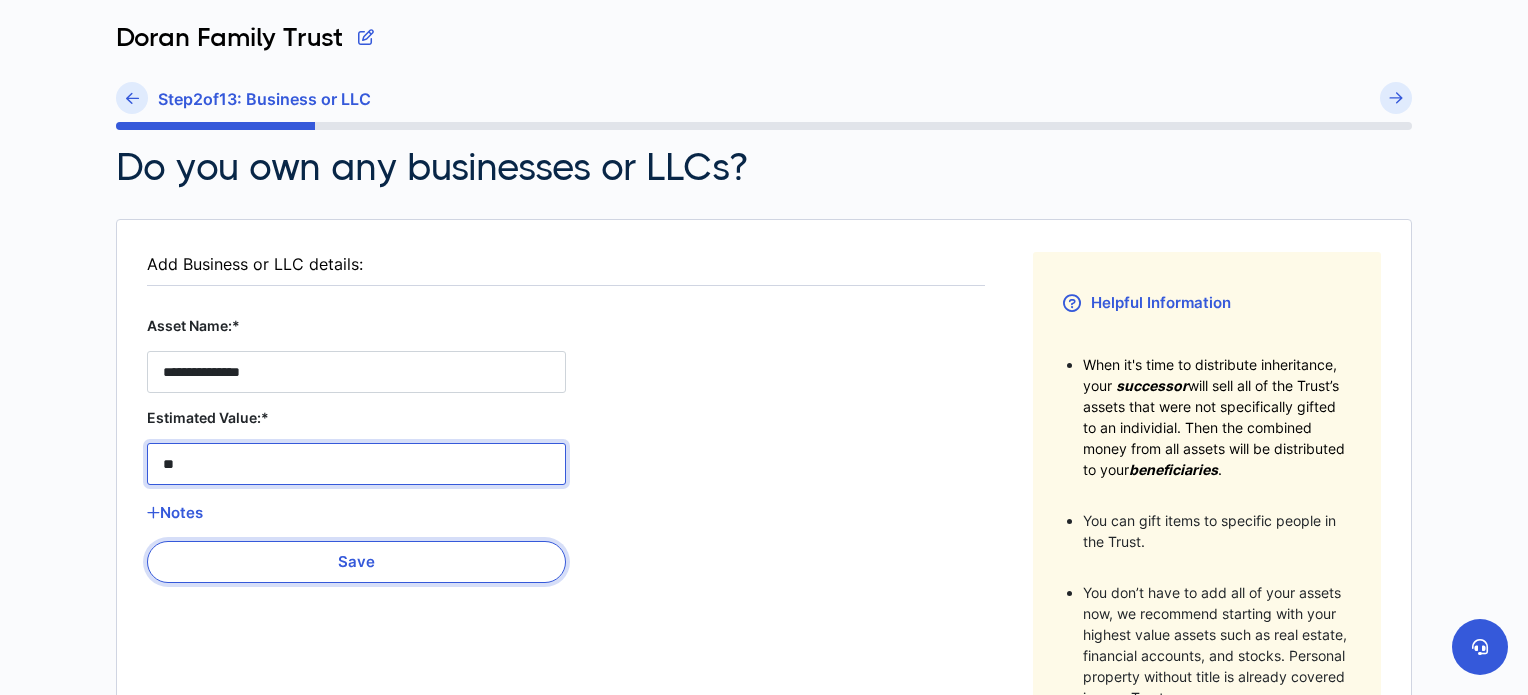 type on "**" 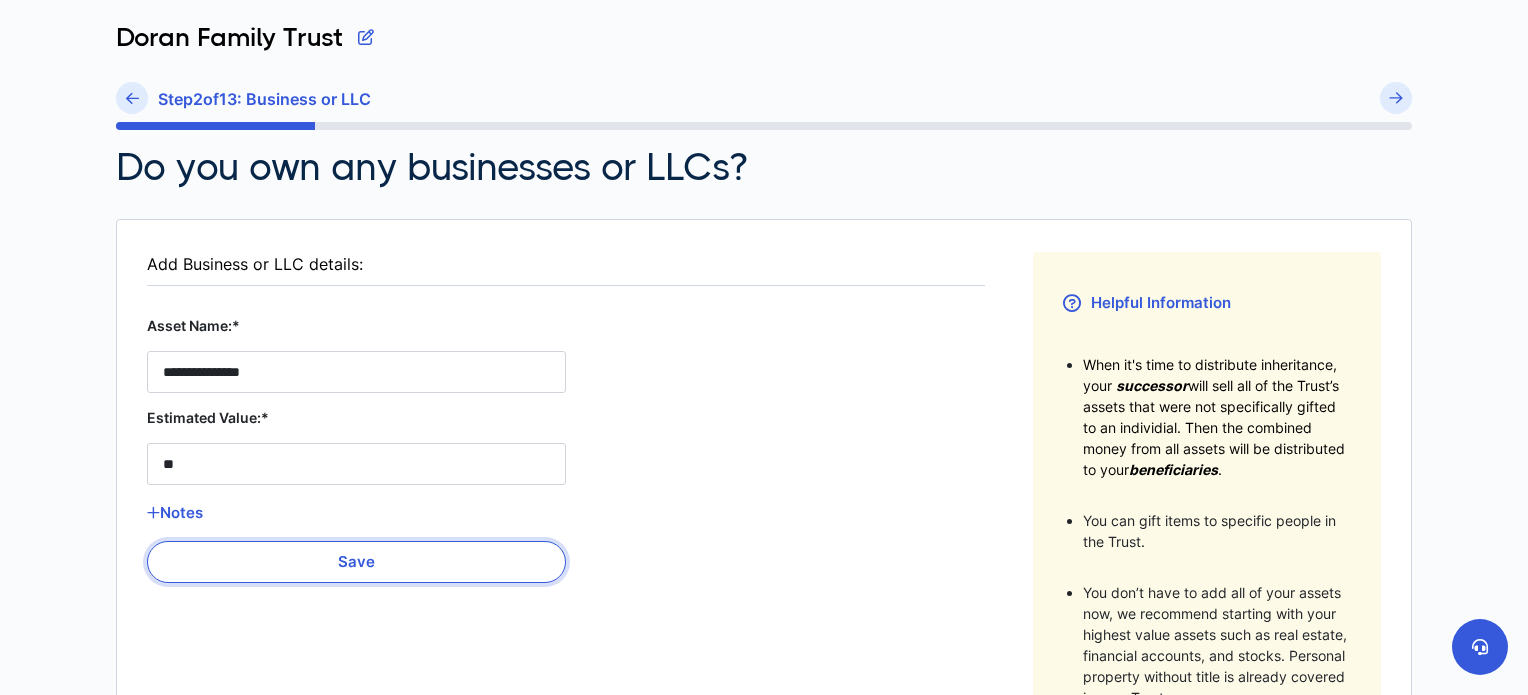 click on "Save" at bounding box center (356, 562) 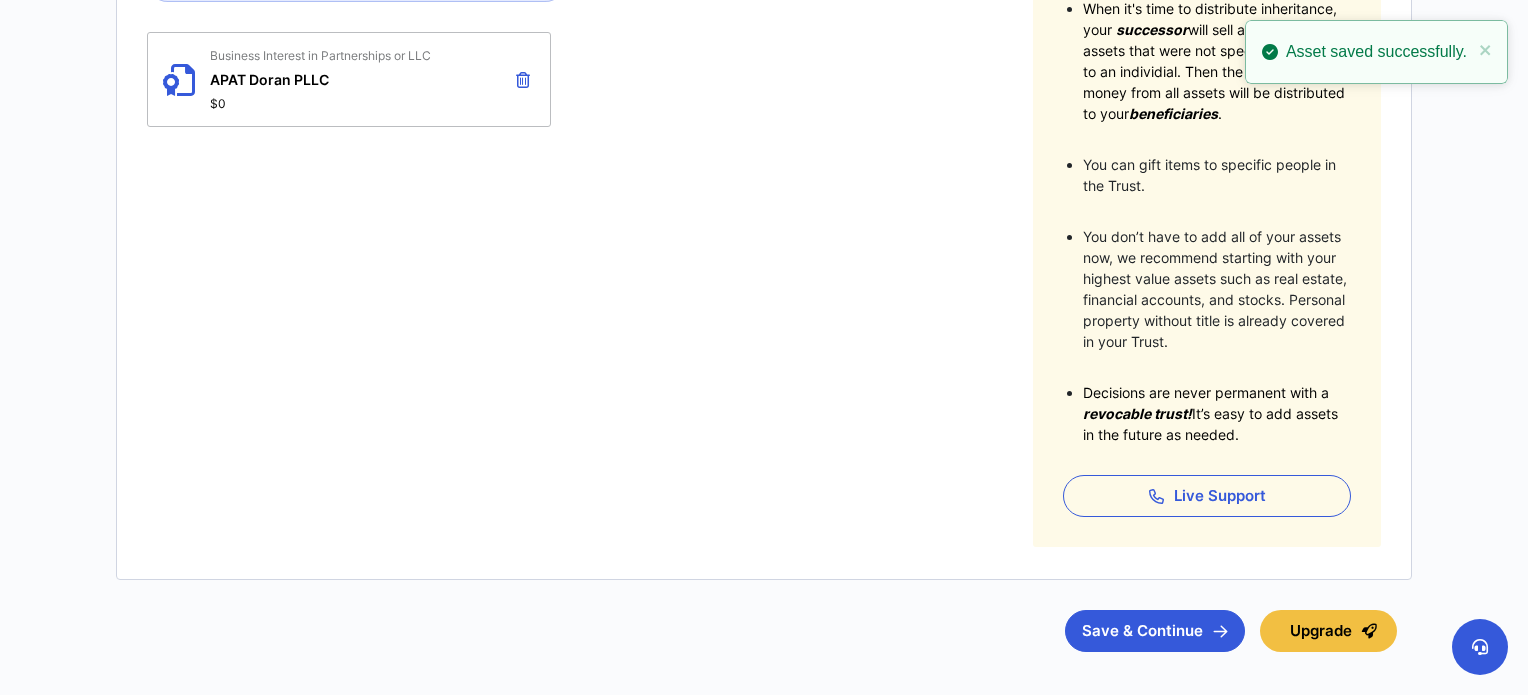 scroll, scrollTop: 565, scrollLeft: 0, axis: vertical 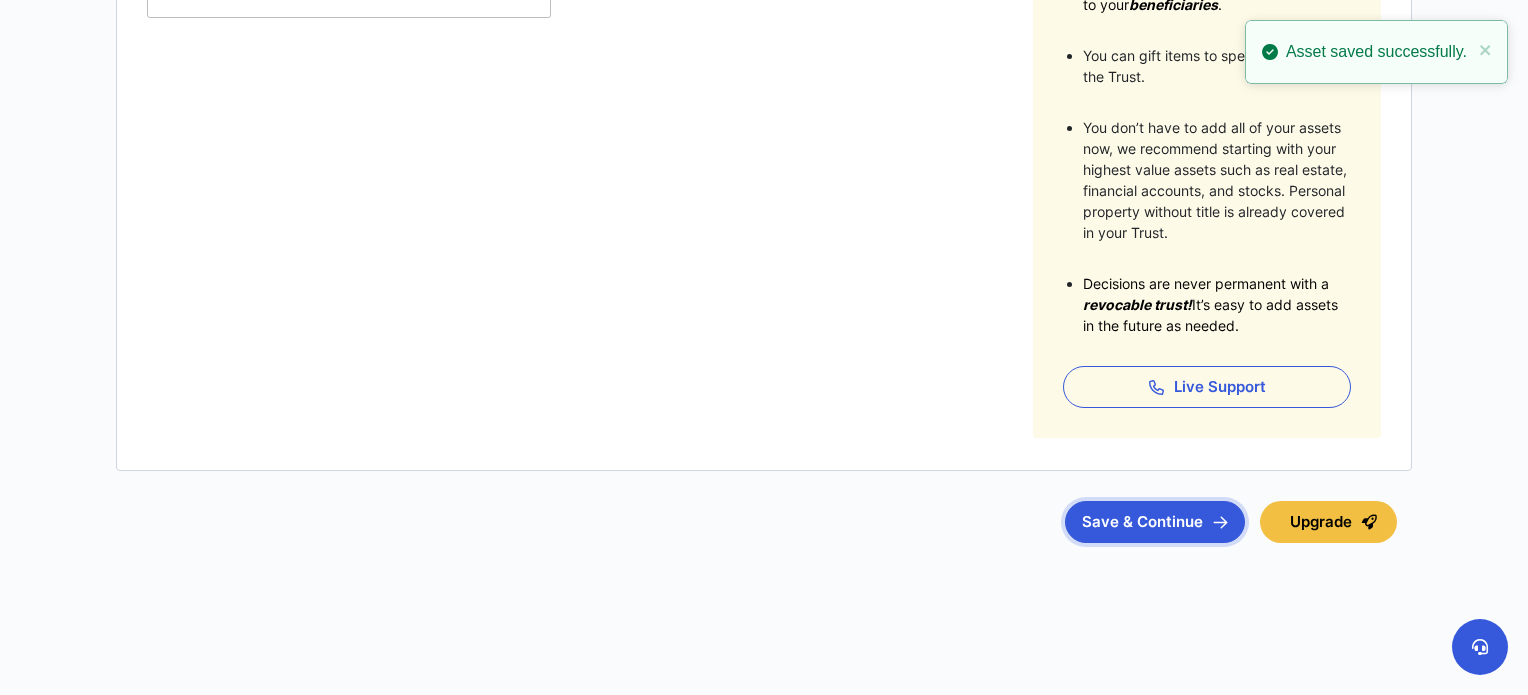 click on "Save & Continue" at bounding box center (1155, 522) 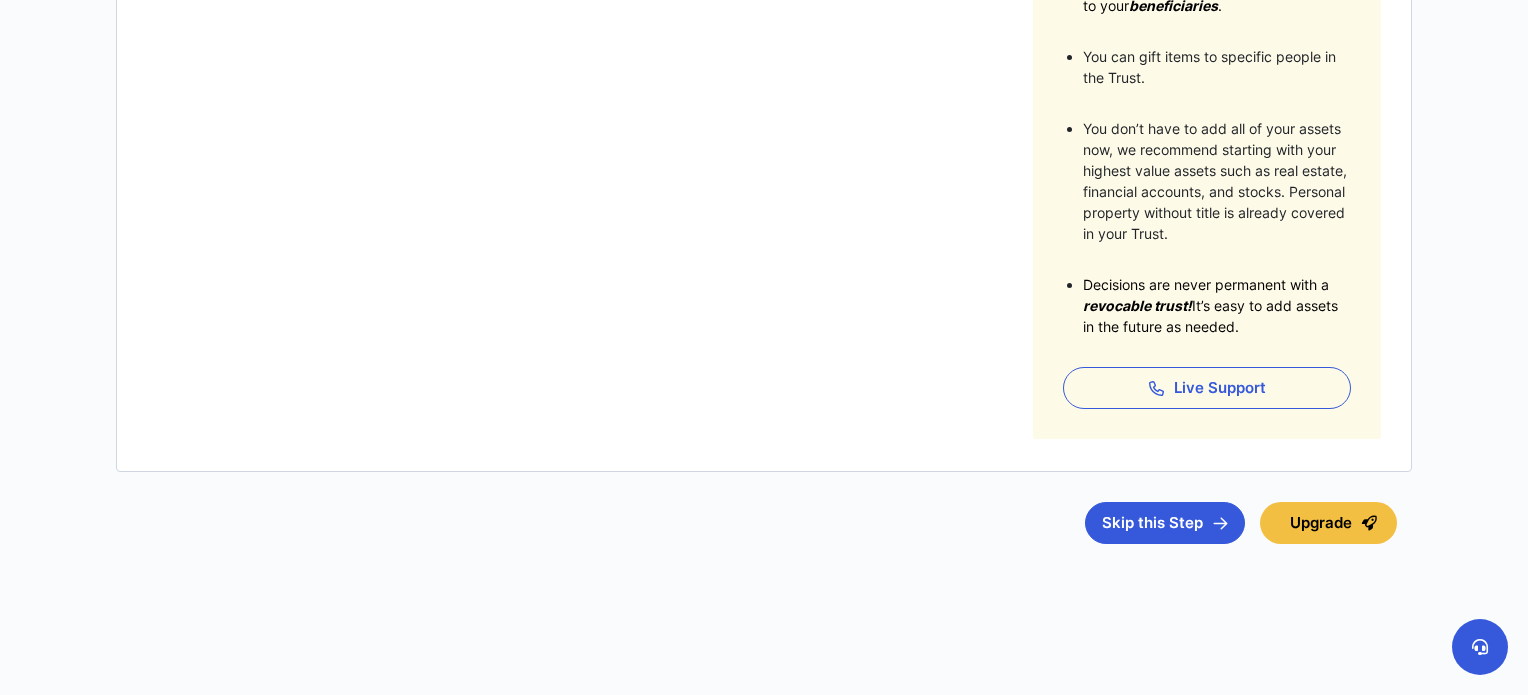 scroll, scrollTop: 565, scrollLeft: 0, axis: vertical 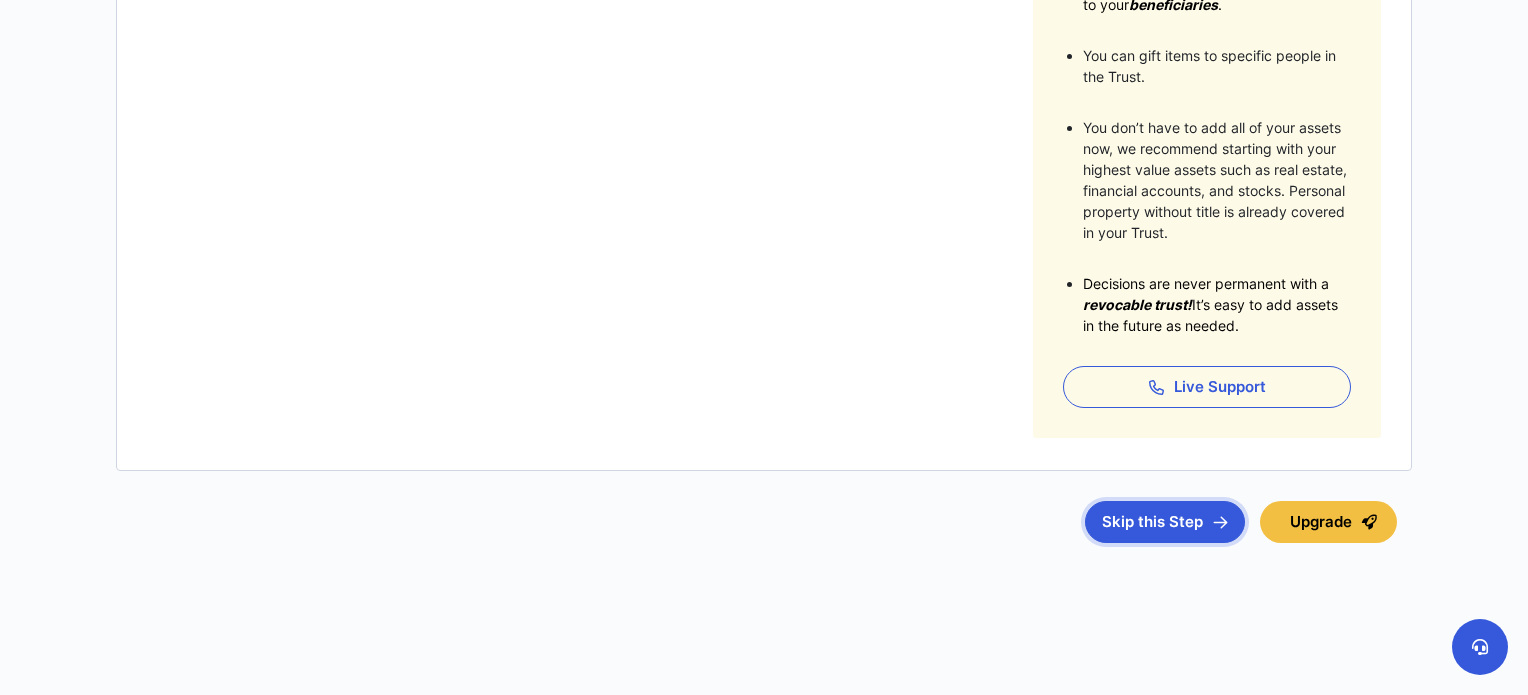 click on "Skip this Step" at bounding box center [1165, 522] 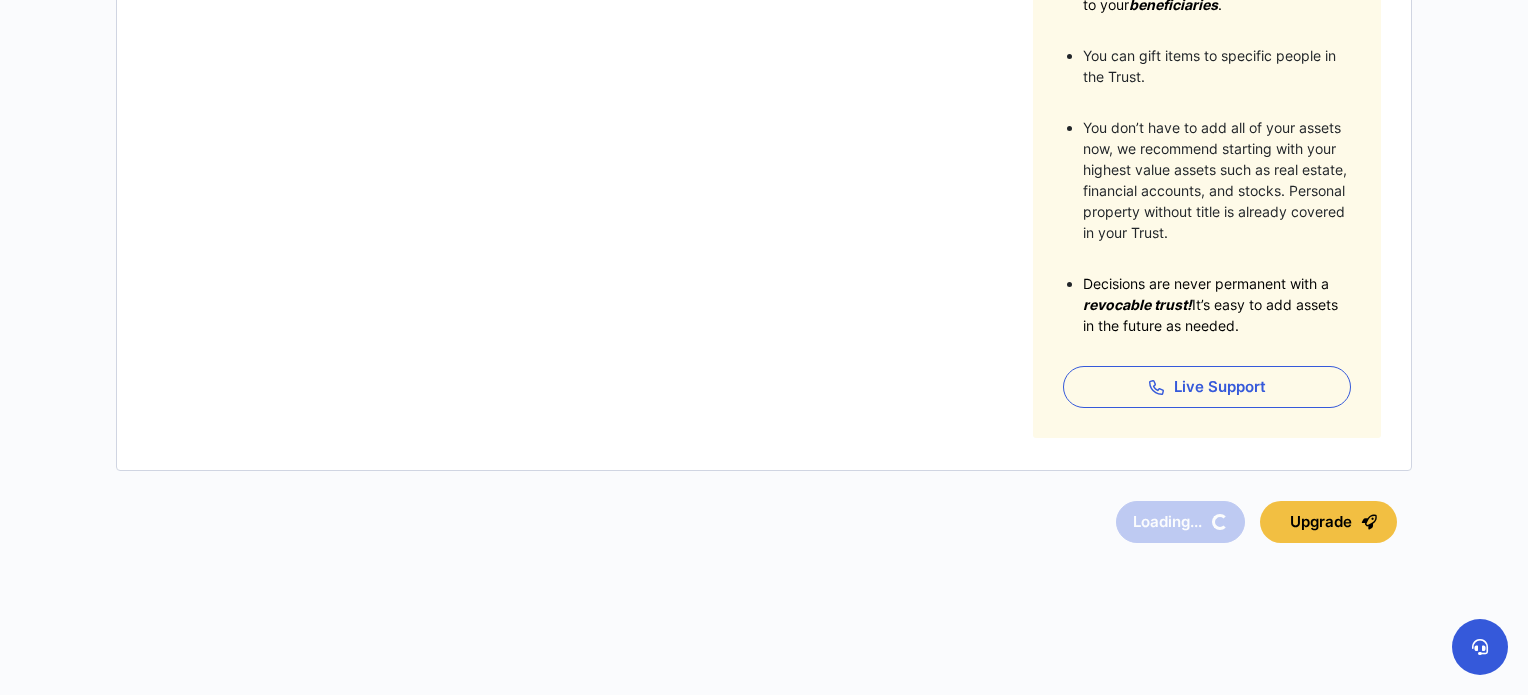 scroll, scrollTop: 0, scrollLeft: 0, axis: both 